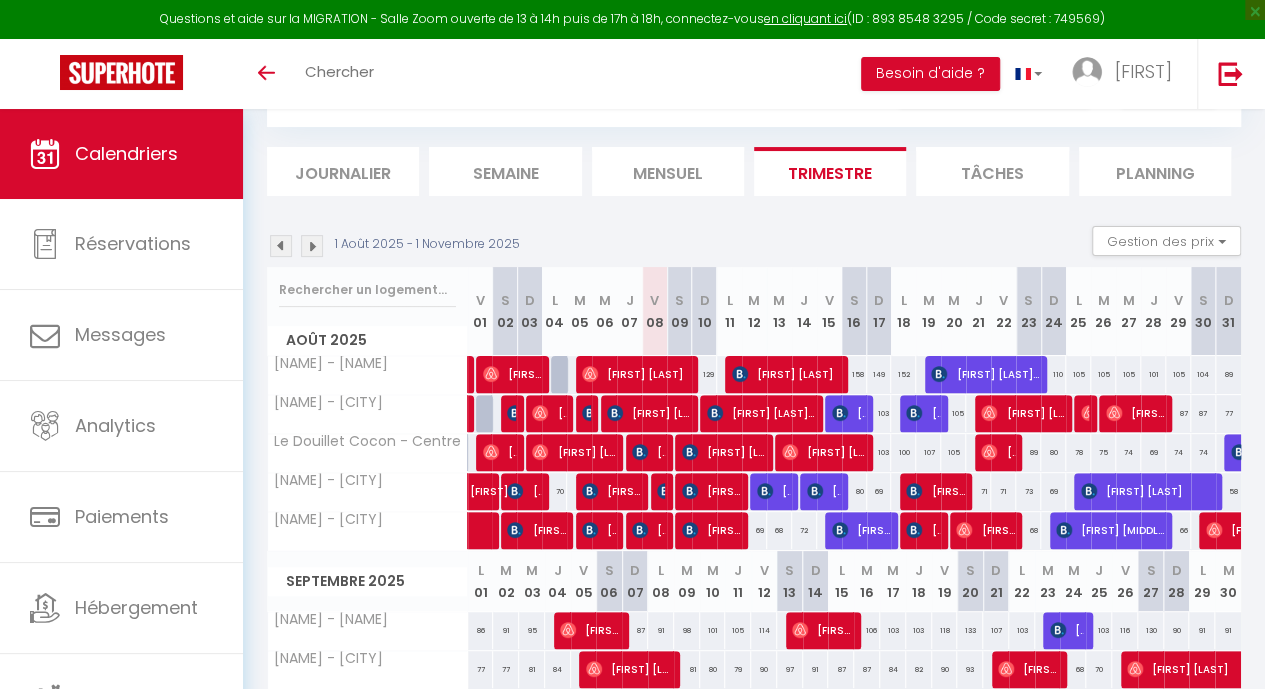 scroll, scrollTop: 100, scrollLeft: 0, axis: vertical 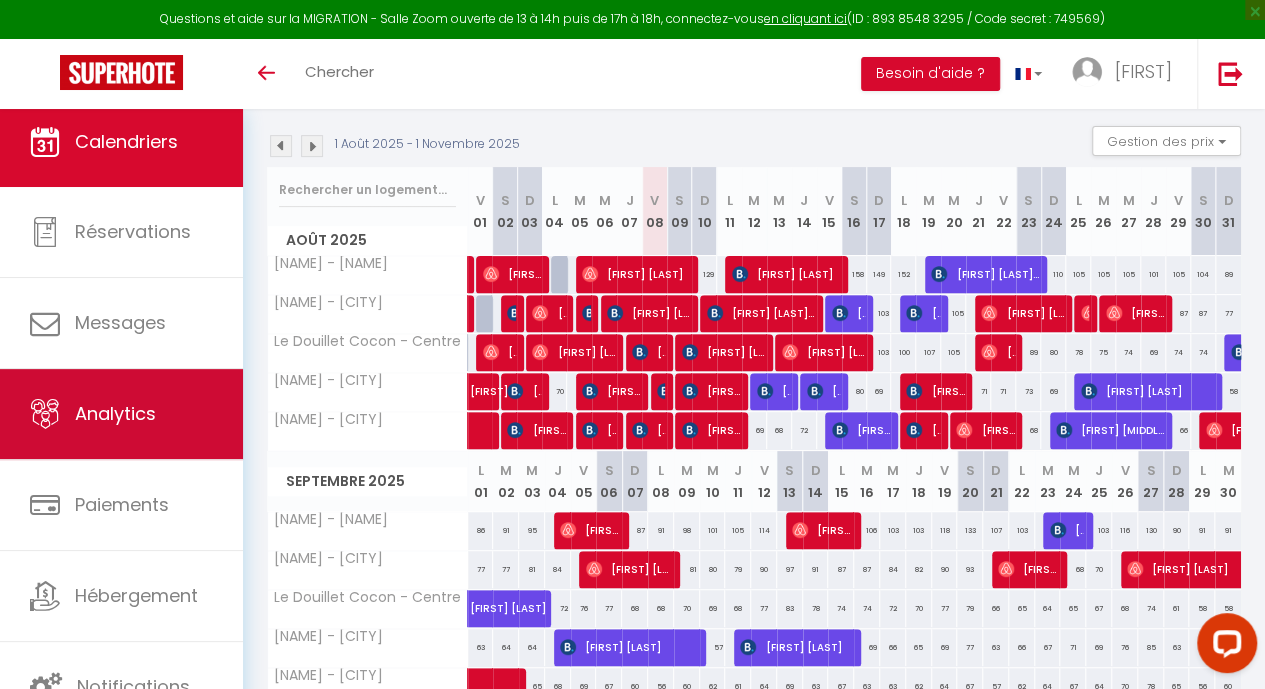 click on "Analytics" at bounding box center (115, 413) 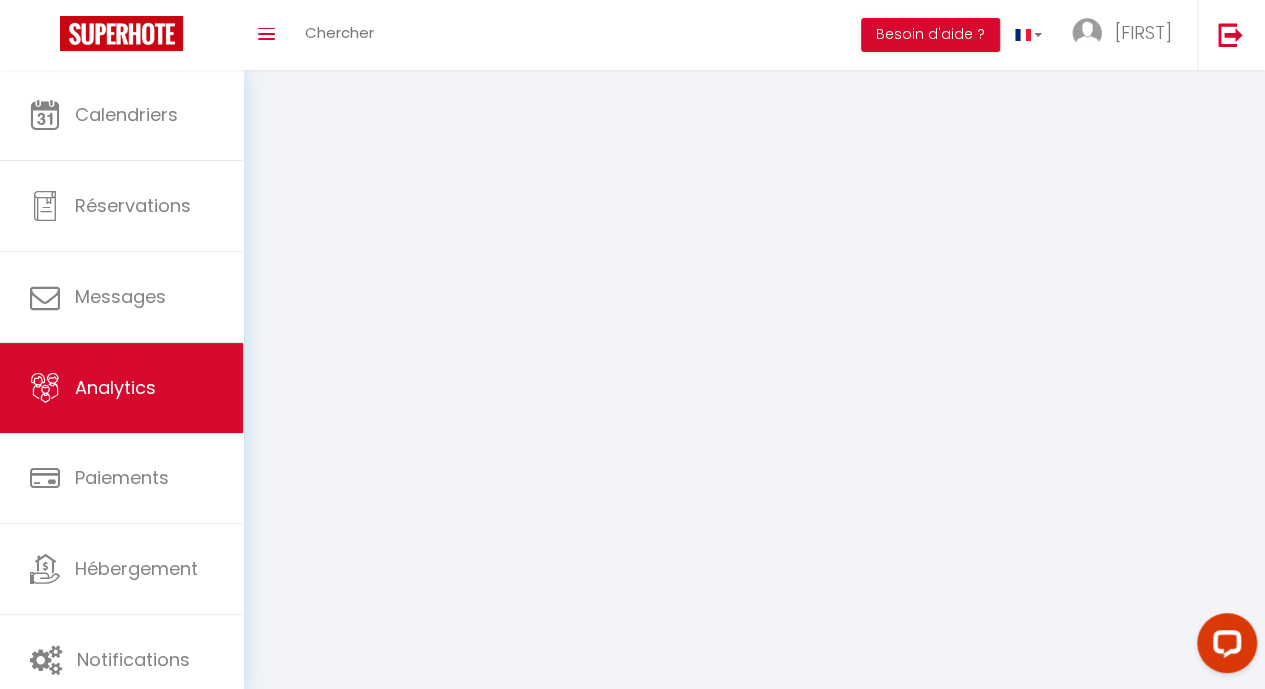scroll, scrollTop: 0, scrollLeft: 0, axis: both 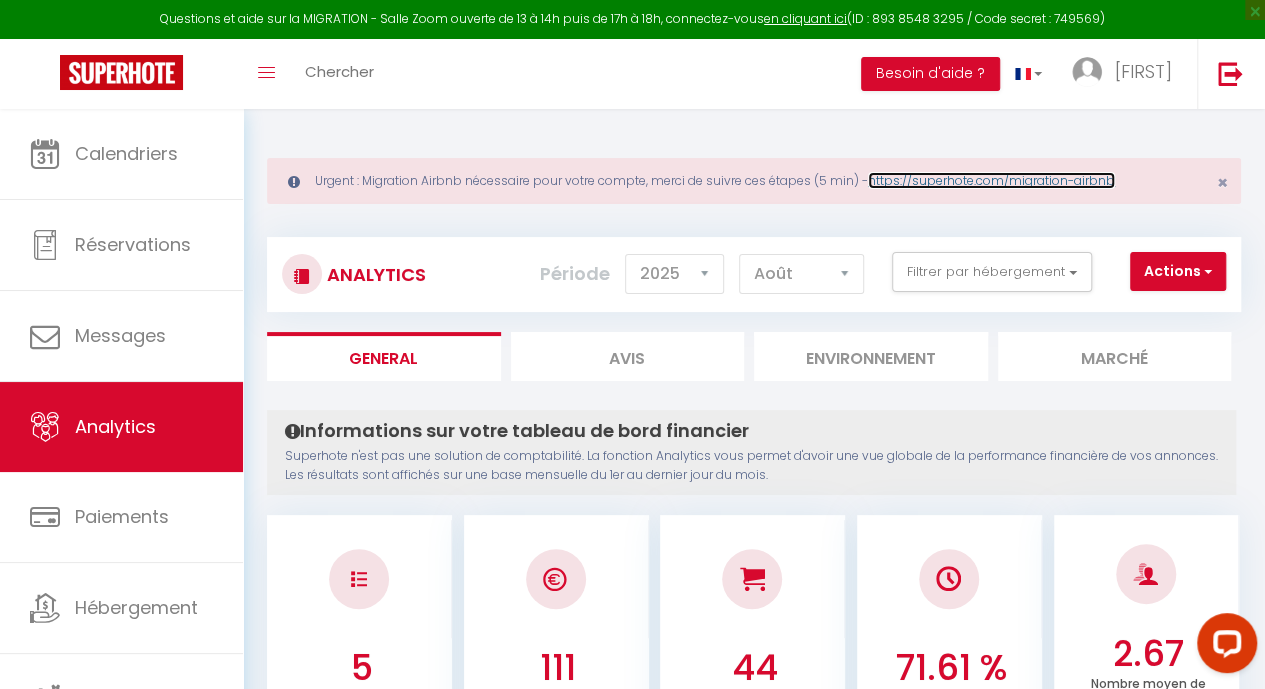 click on "https://superhote.com/migration-airbnb" at bounding box center (991, 180) 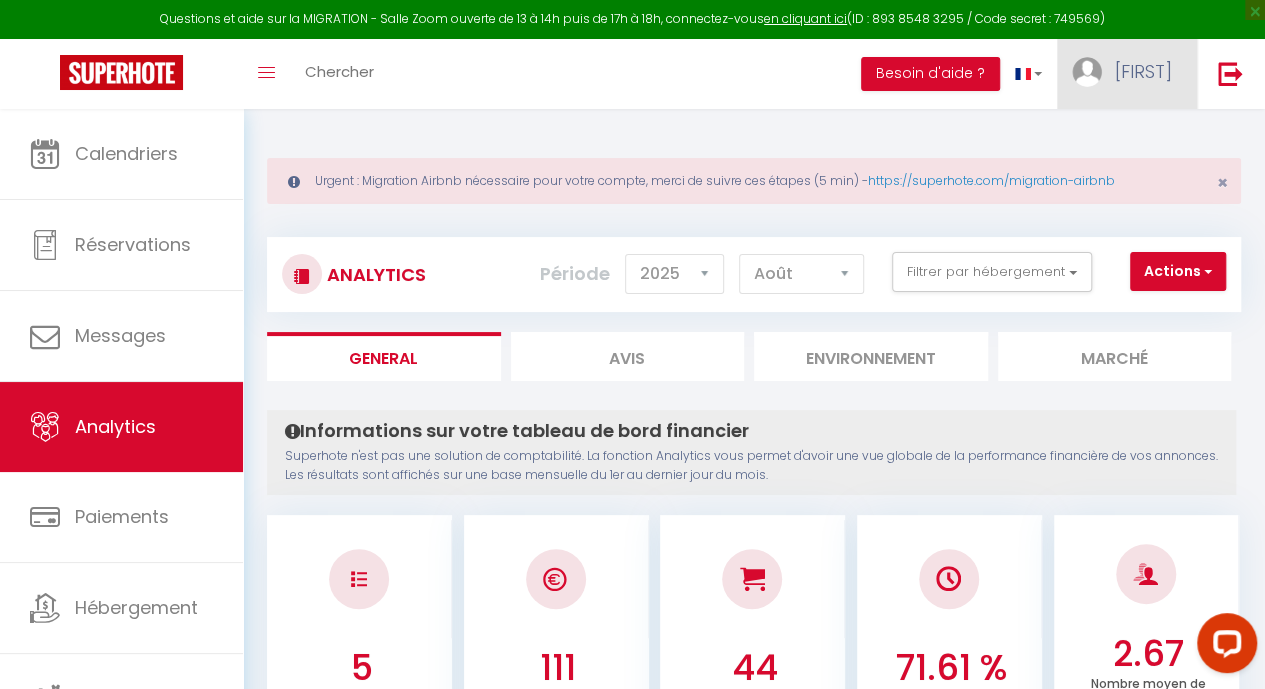 click on "[FIRST]" at bounding box center (1143, 71) 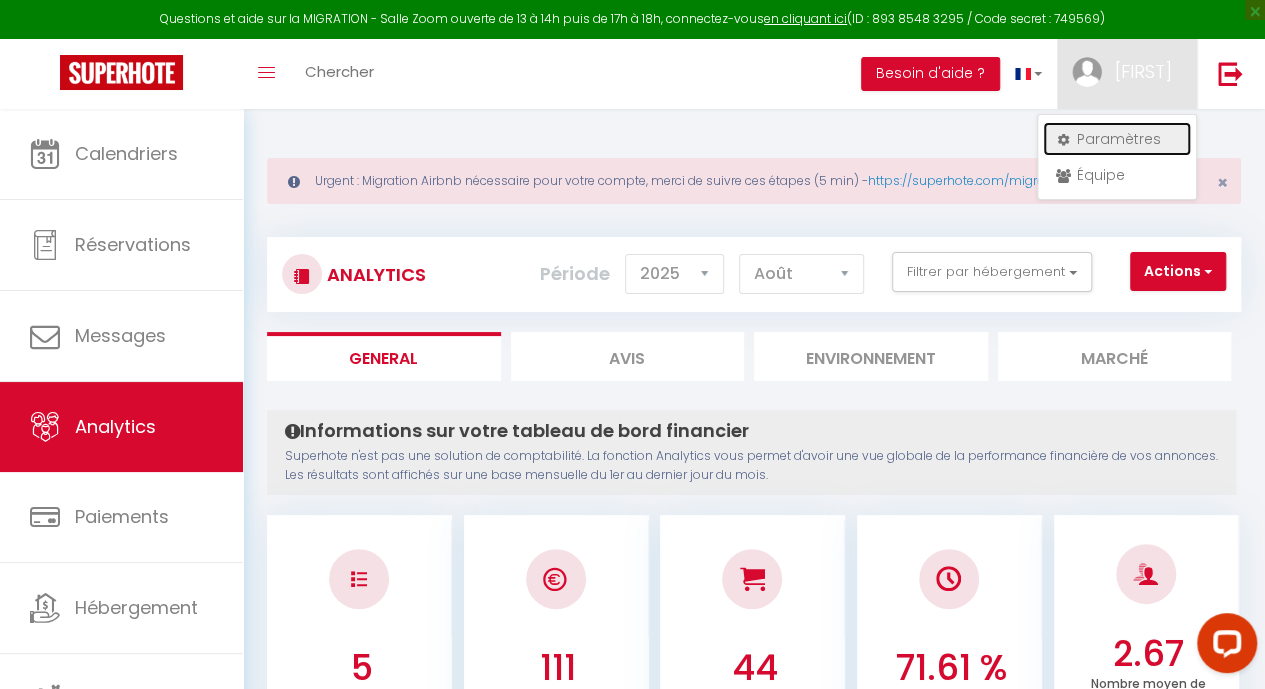 click on "Paramètres" at bounding box center (1117, 139) 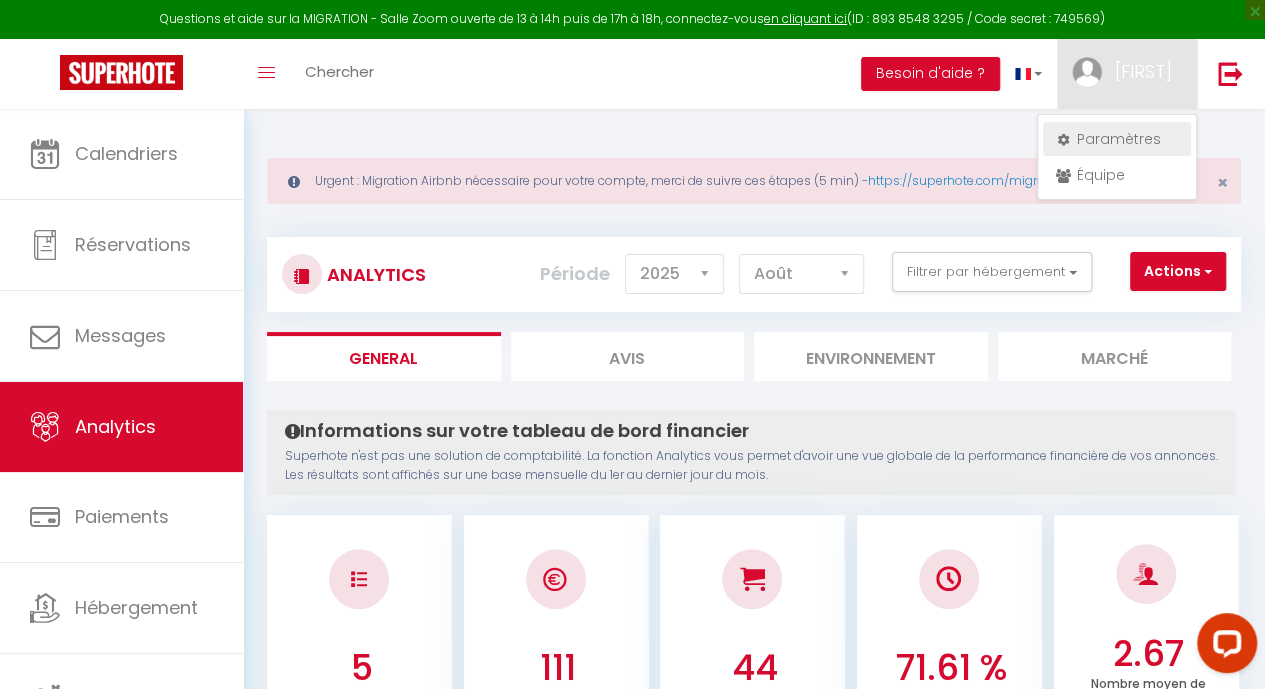 select on "fr" 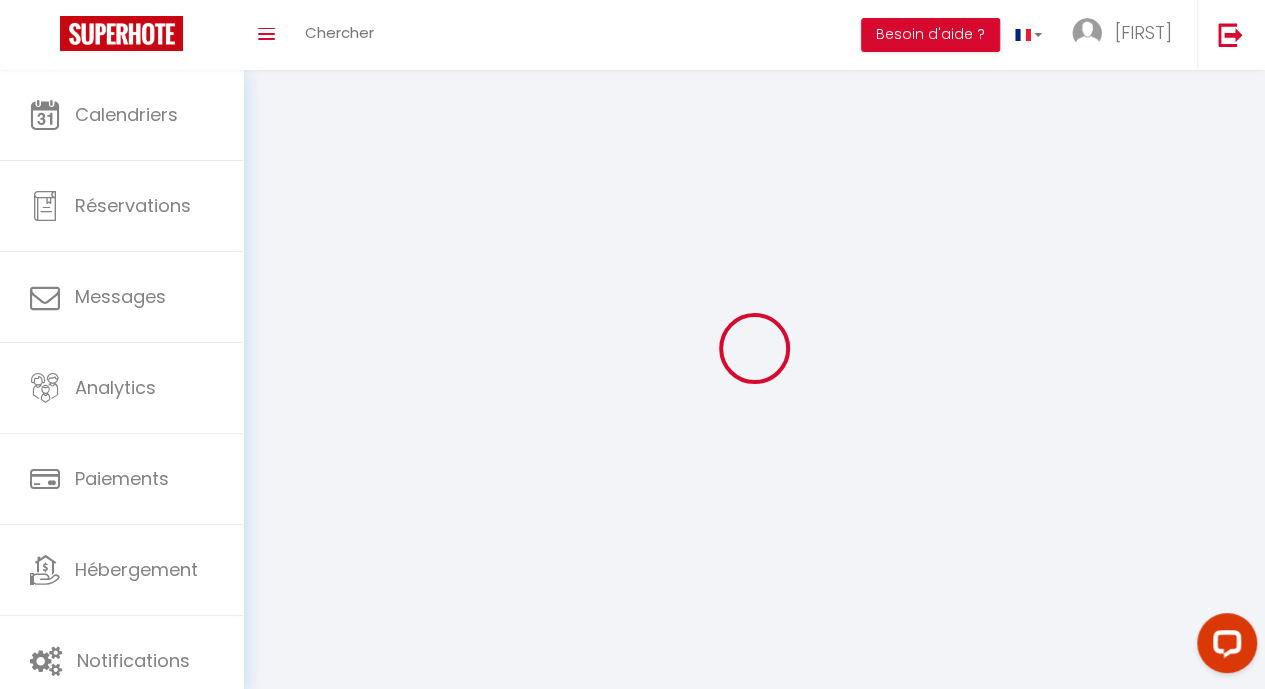 select 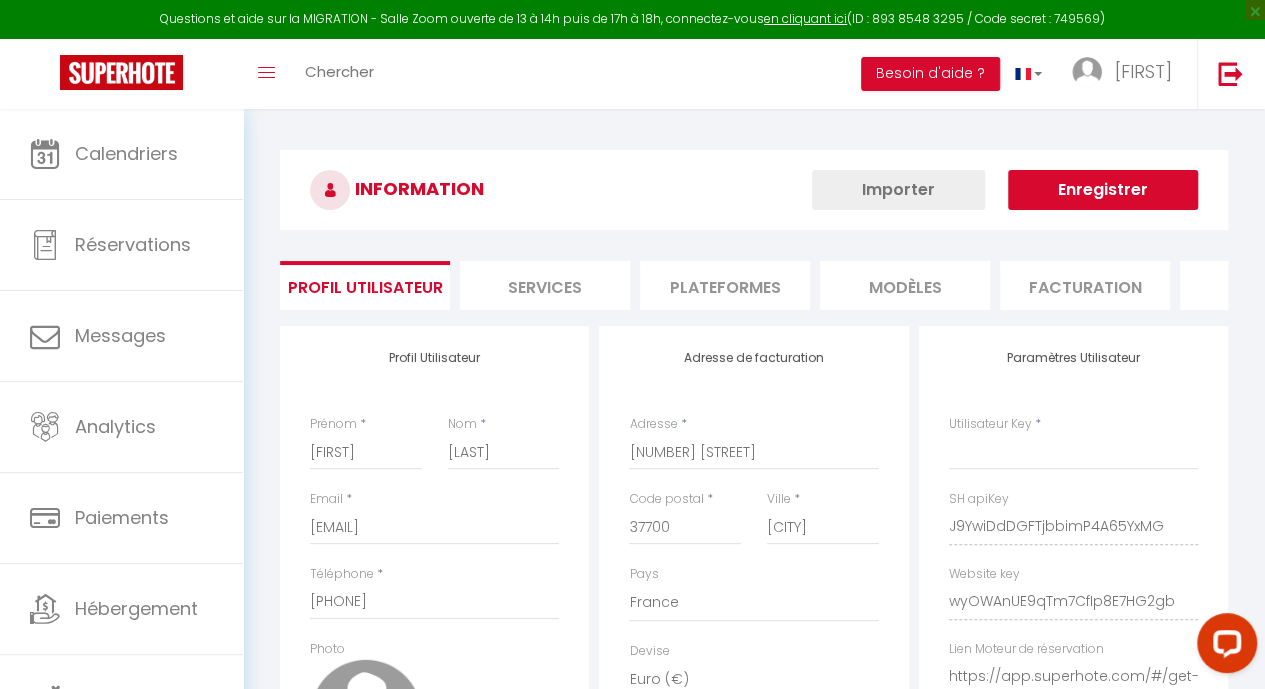 type on "J9YwiDdDGFTjbbimP4A65YxMG" 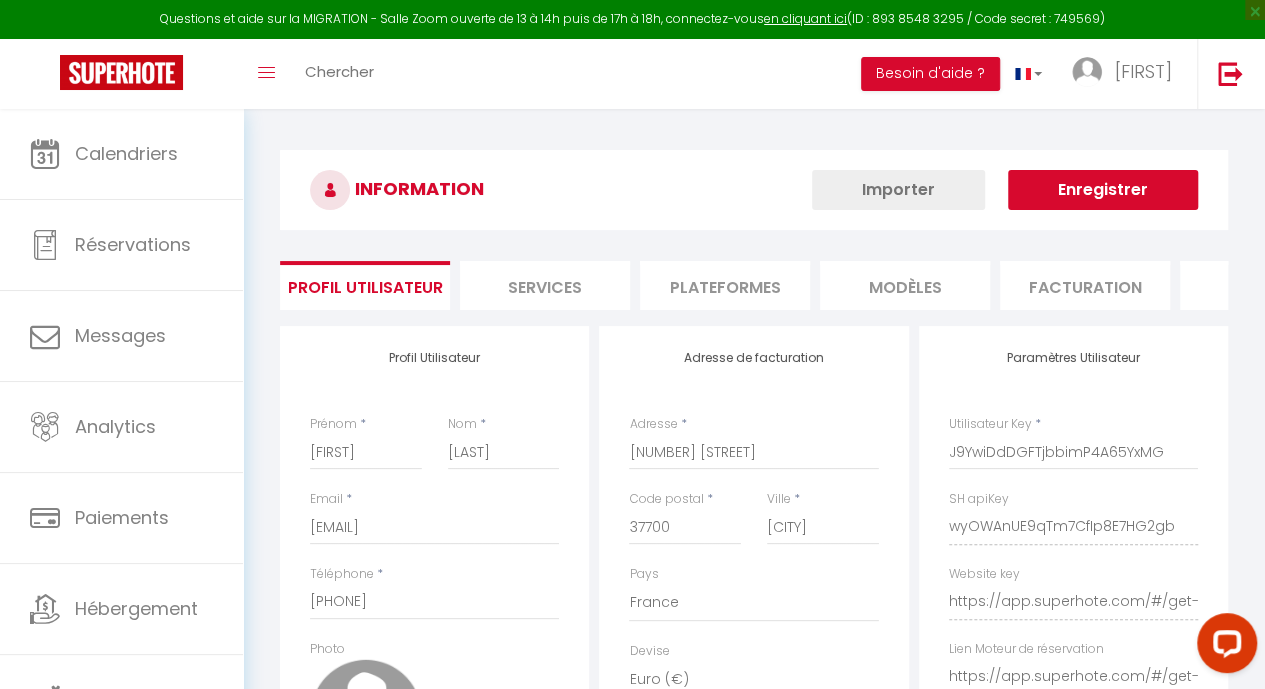 select on "fr" 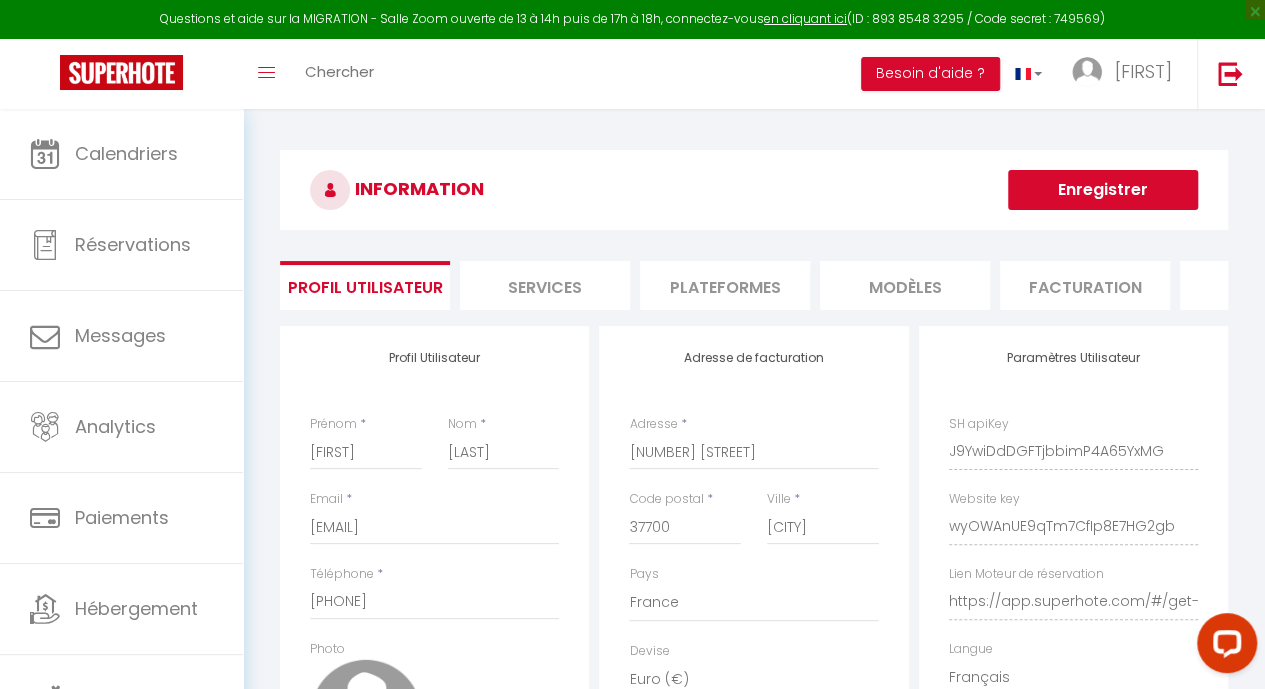 click on "Plateformes" at bounding box center [725, 285] 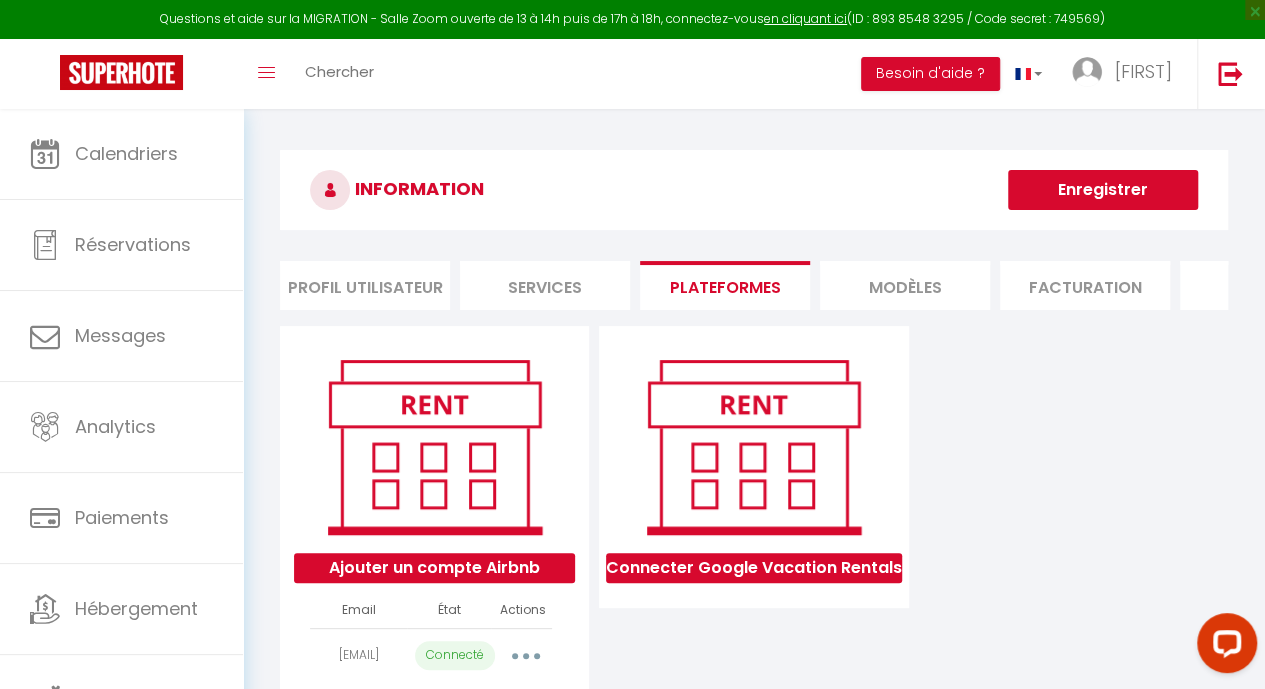 scroll, scrollTop: 109, scrollLeft: 0, axis: vertical 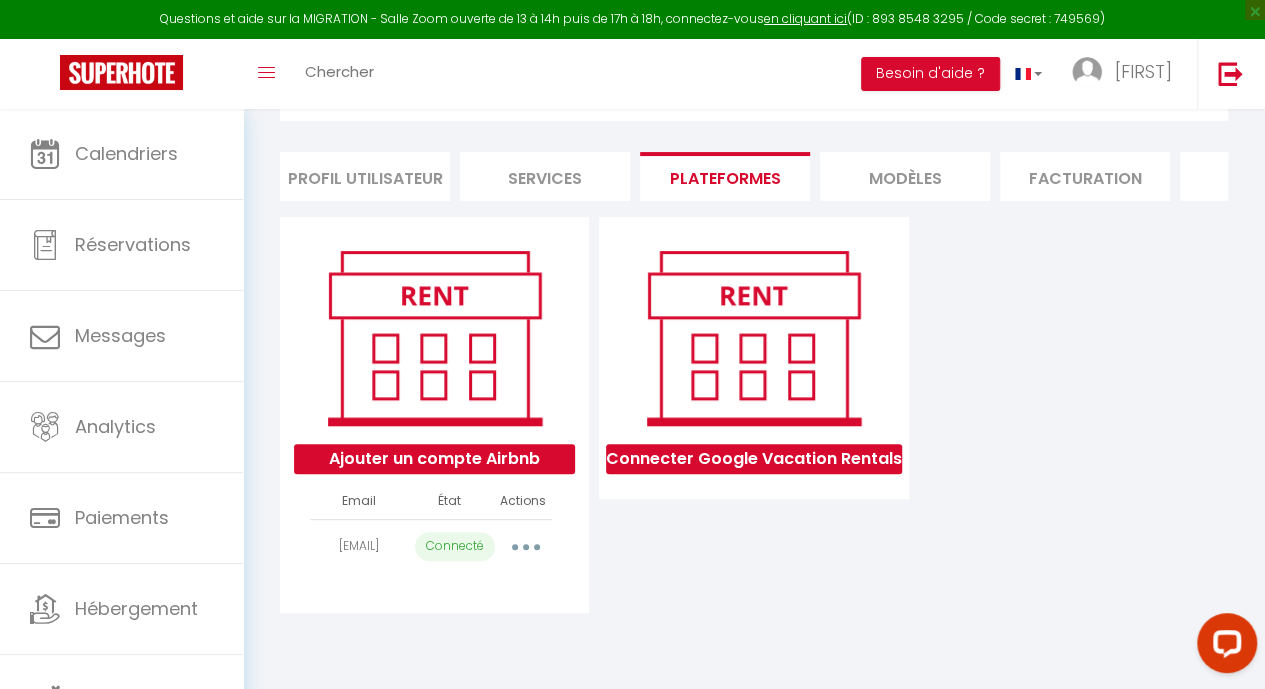 click at bounding box center (525, 547) 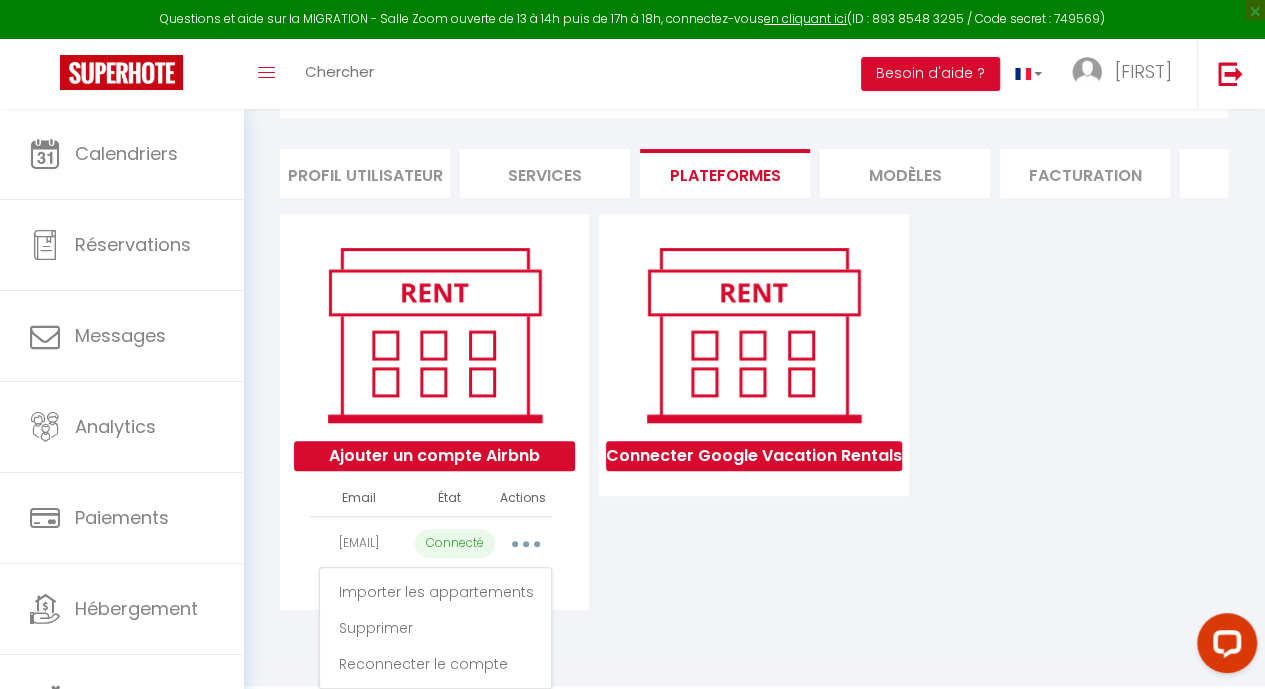 scroll, scrollTop: 126, scrollLeft: 0, axis: vertical 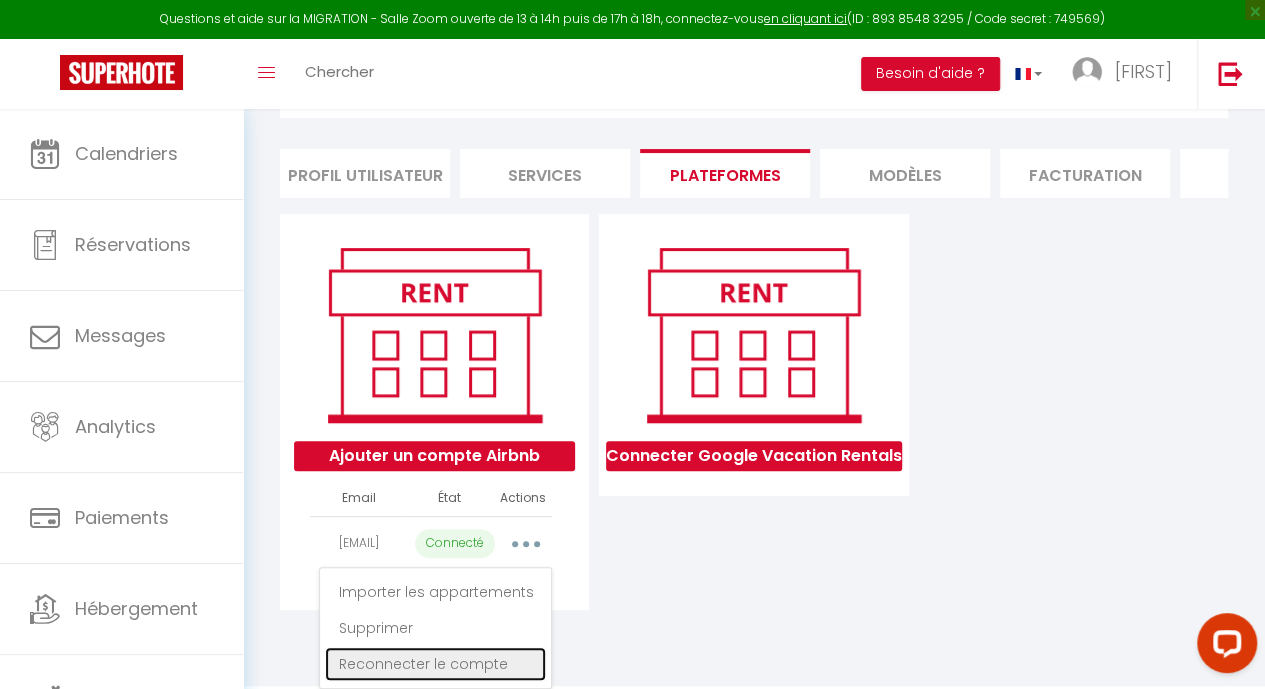 click on "Reconnecter le compte" at bounding box center (435, 664) 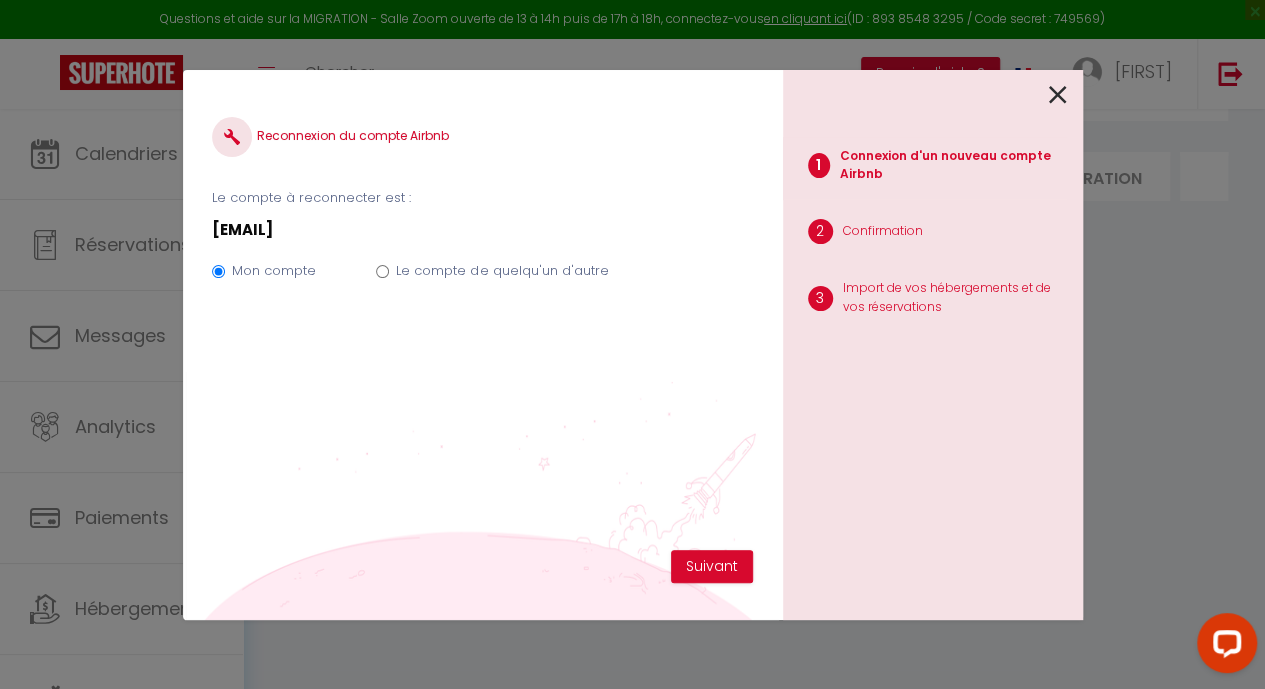 scroll, scrollTop: 109, scrollLeft: 0, axis: vertical 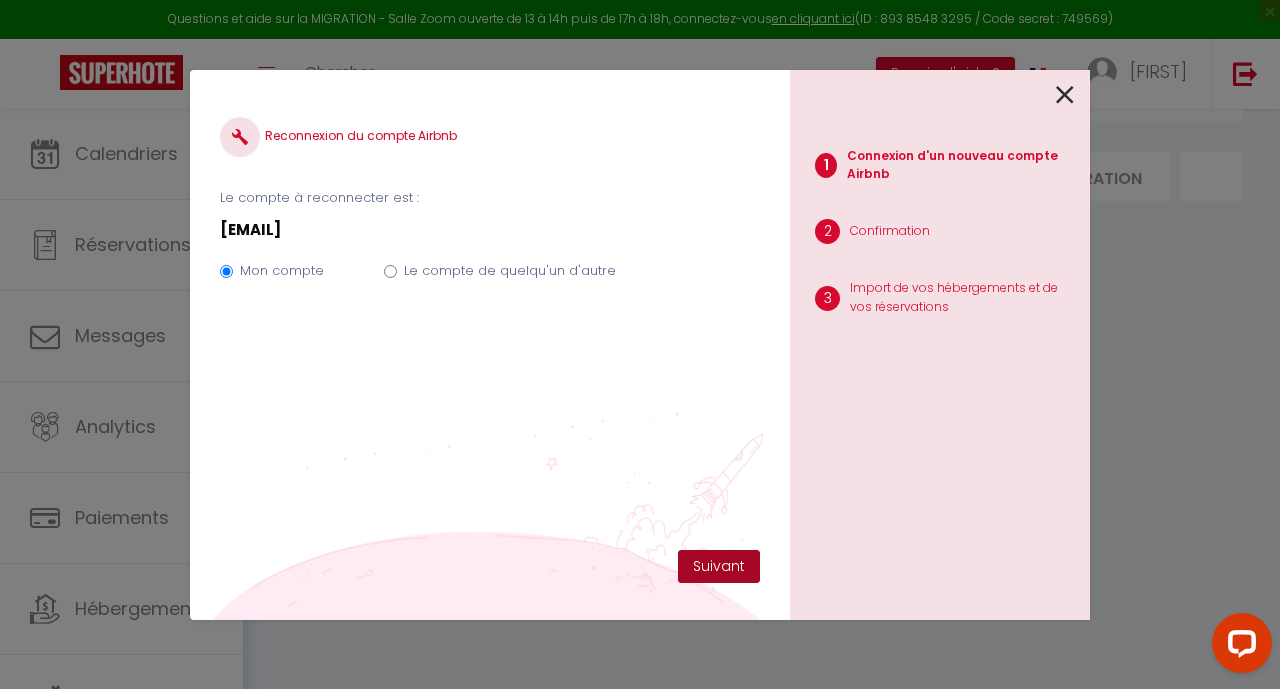 click on "Suivant" at bounding box center [719, 567] 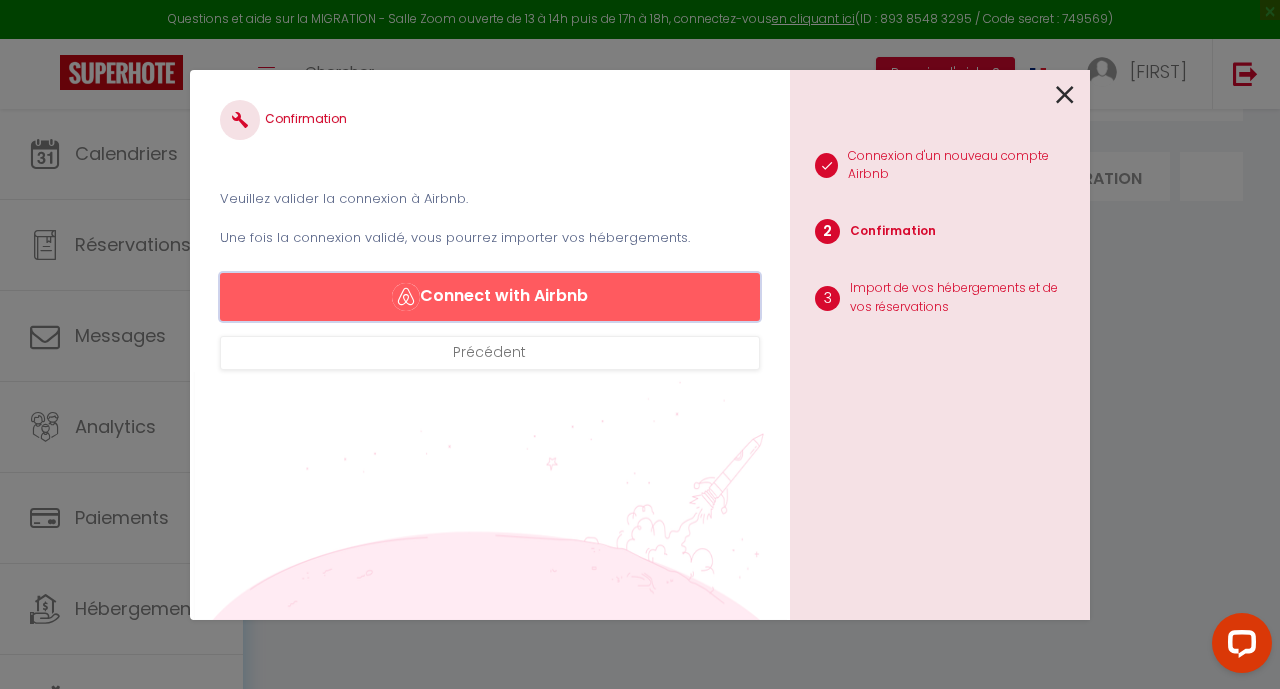 click on "Connect with Airbnb" at bounding box center (490, 297) 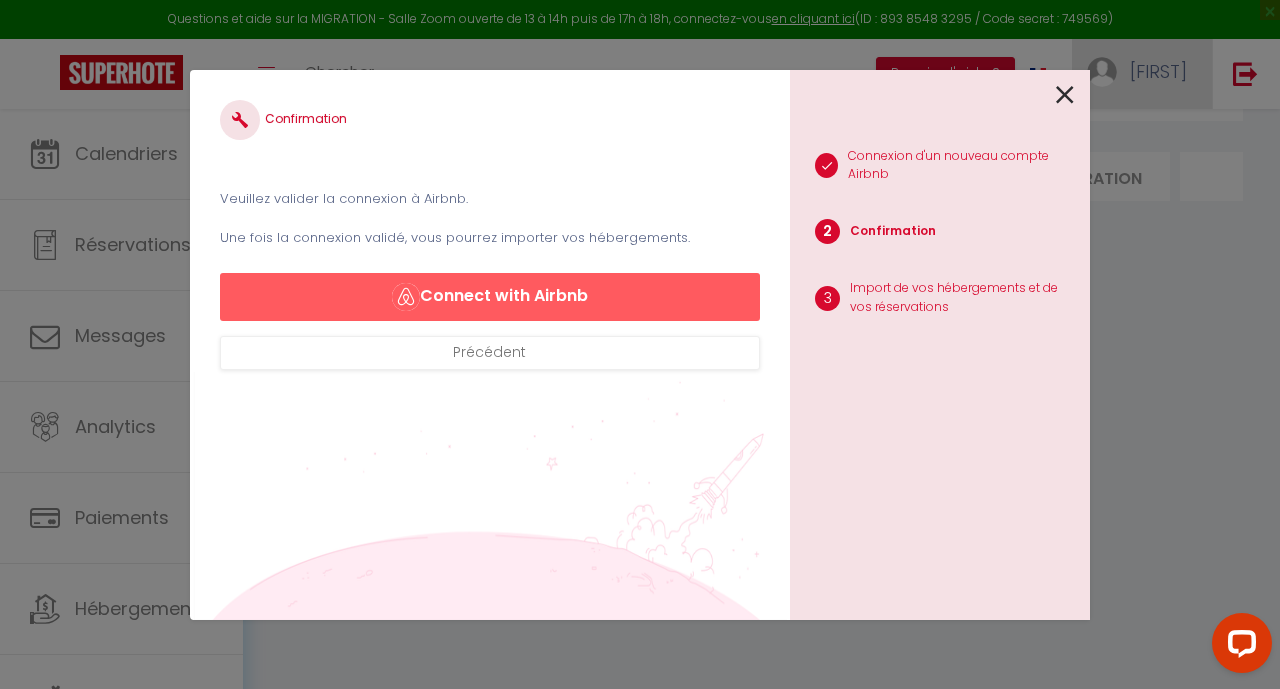 click at bounding box center [1065, 95] 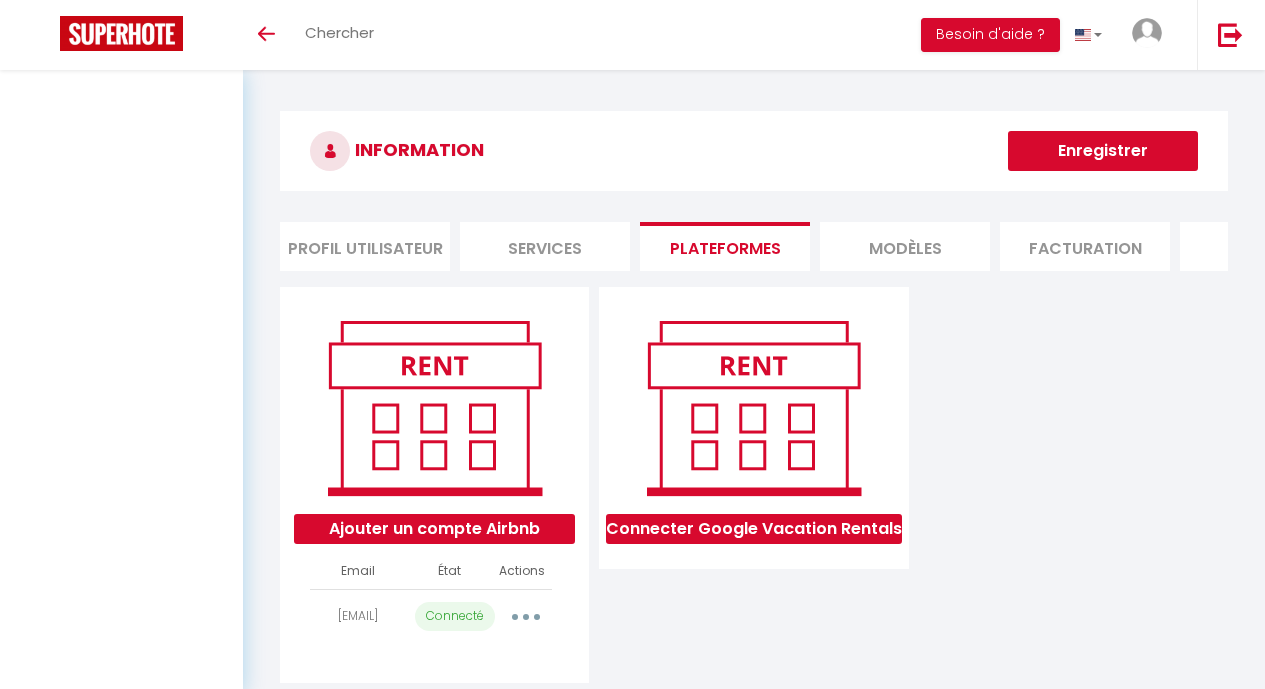 scroll, scrollTop: 0, scrollLeft: 0, axis: both 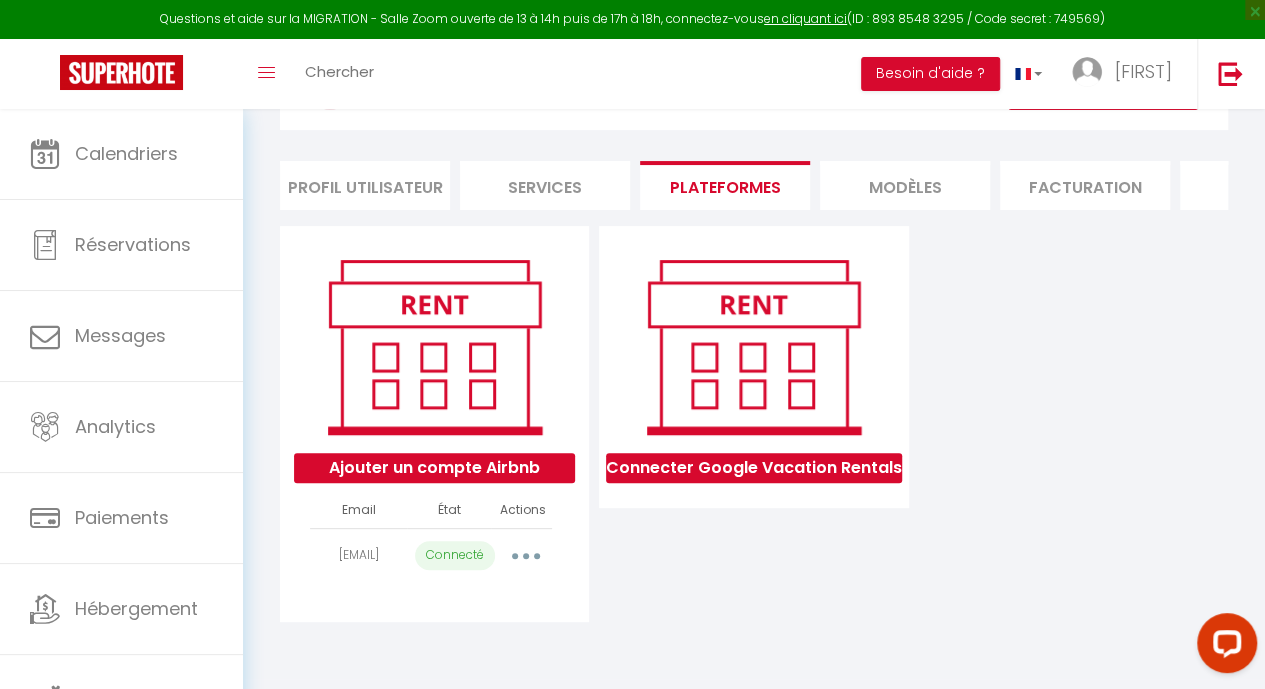 select on "[POSTAL_CODE]" 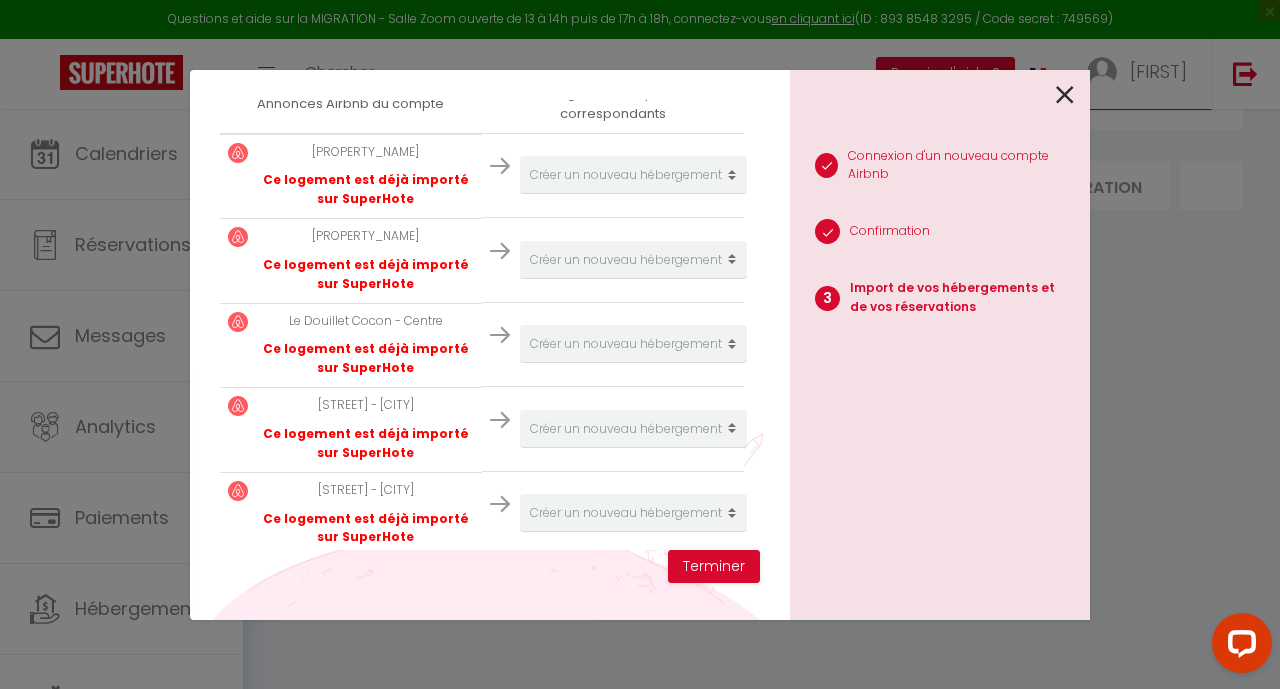 scroll, scrollTop: 408, scrollLeft: 0, axis: vertical 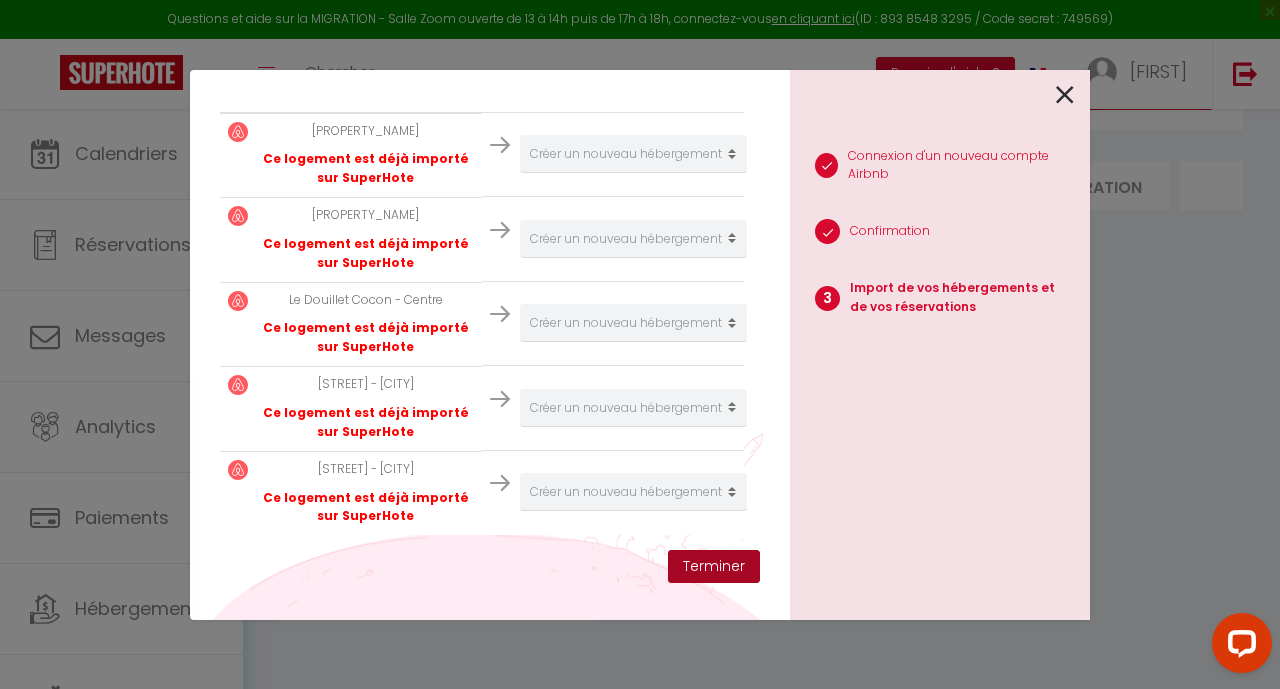 click on "Terminer" at bounding box center [714, 567] 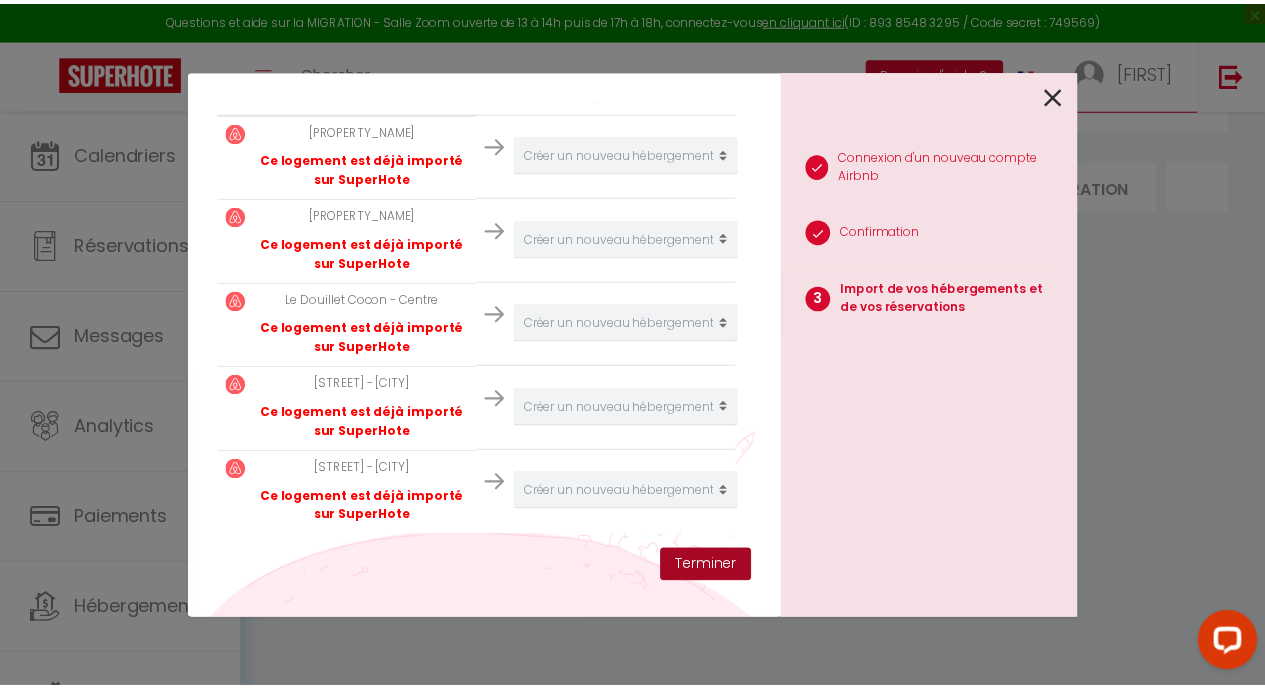 scroll, scrollTop: 458, scrollLeft: 0, axis: vertical 